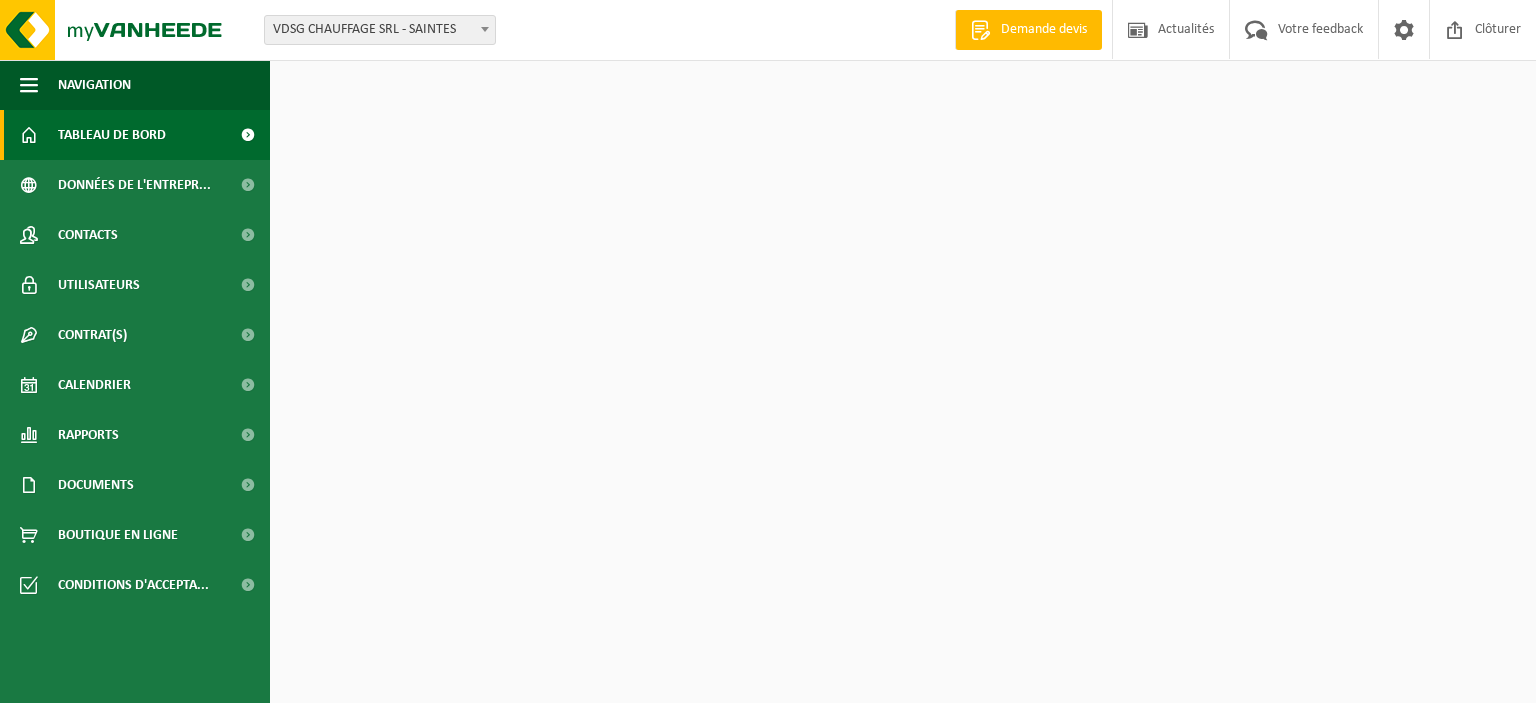 scroll, scrollTop: 0, scrollLeft: 0, axis: both 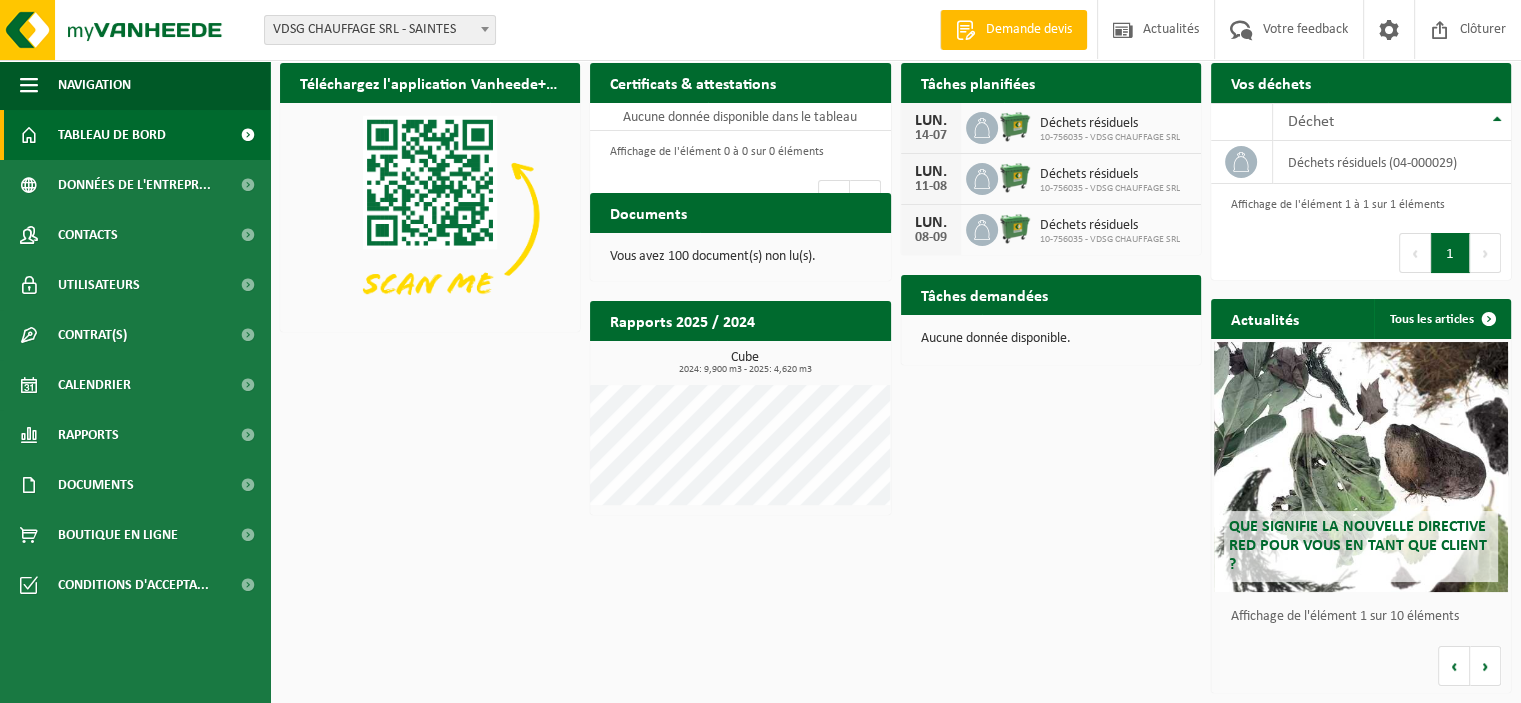 click on "Tableau de bord" at bounding box center (112, 135) 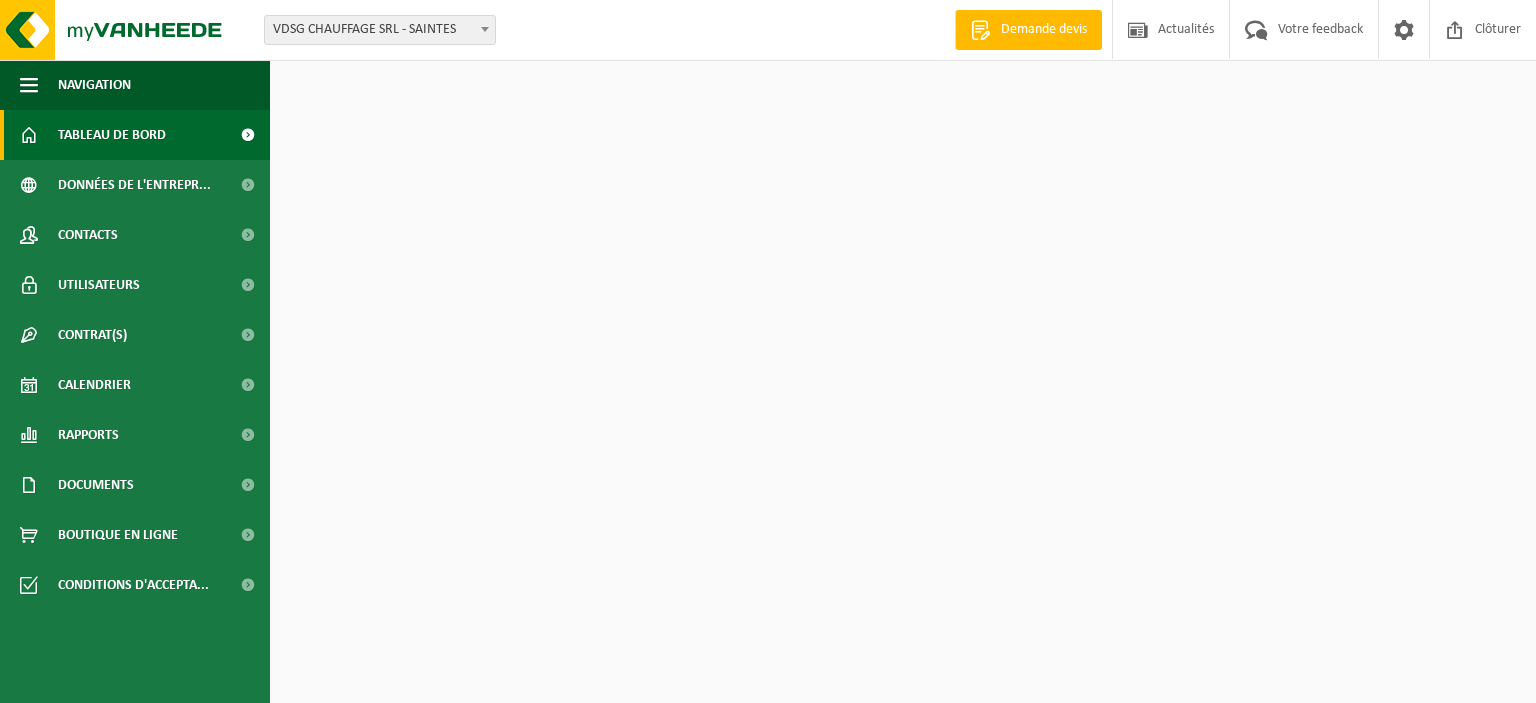 scroll, scrollTop: 0, scrollLeft: 0, axis: both 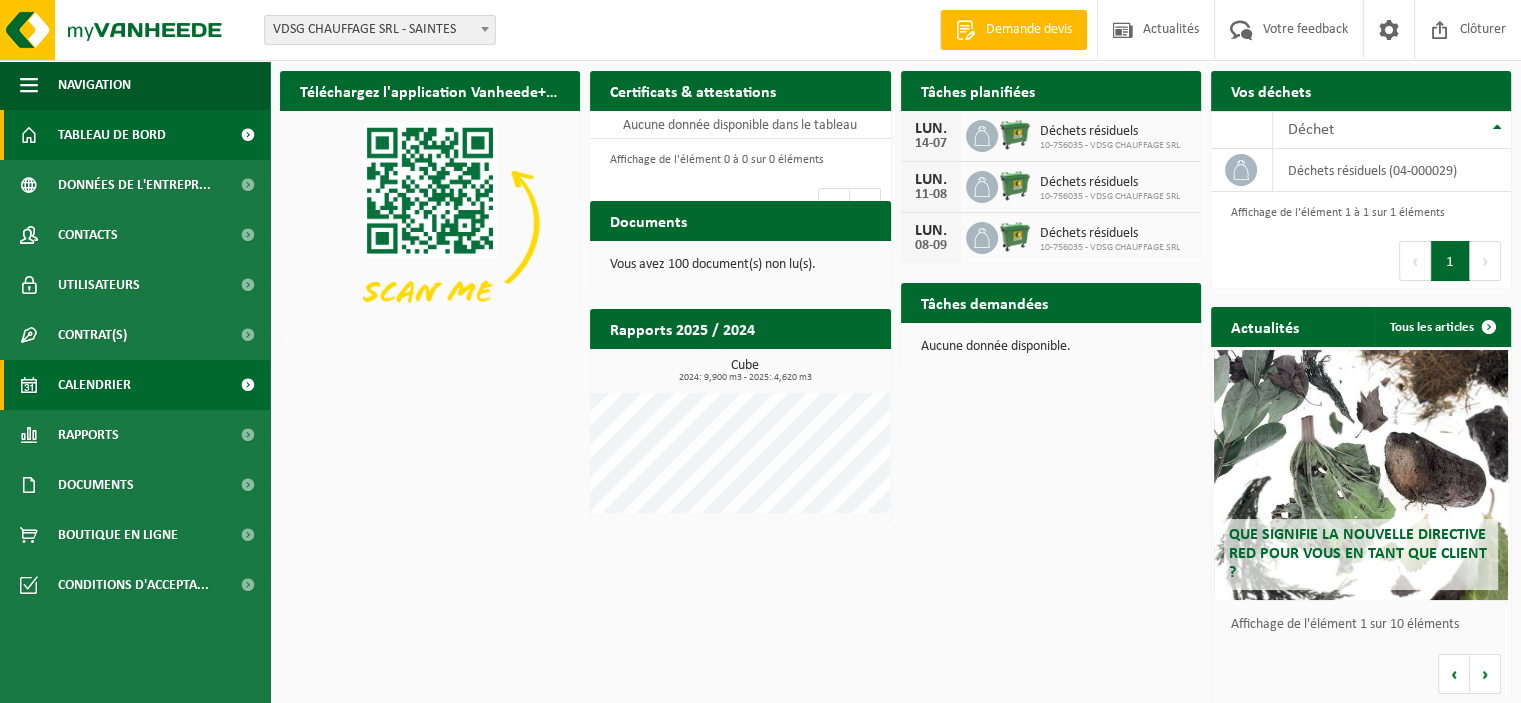 click on "Calendrier" at bounding box center (135, 385) 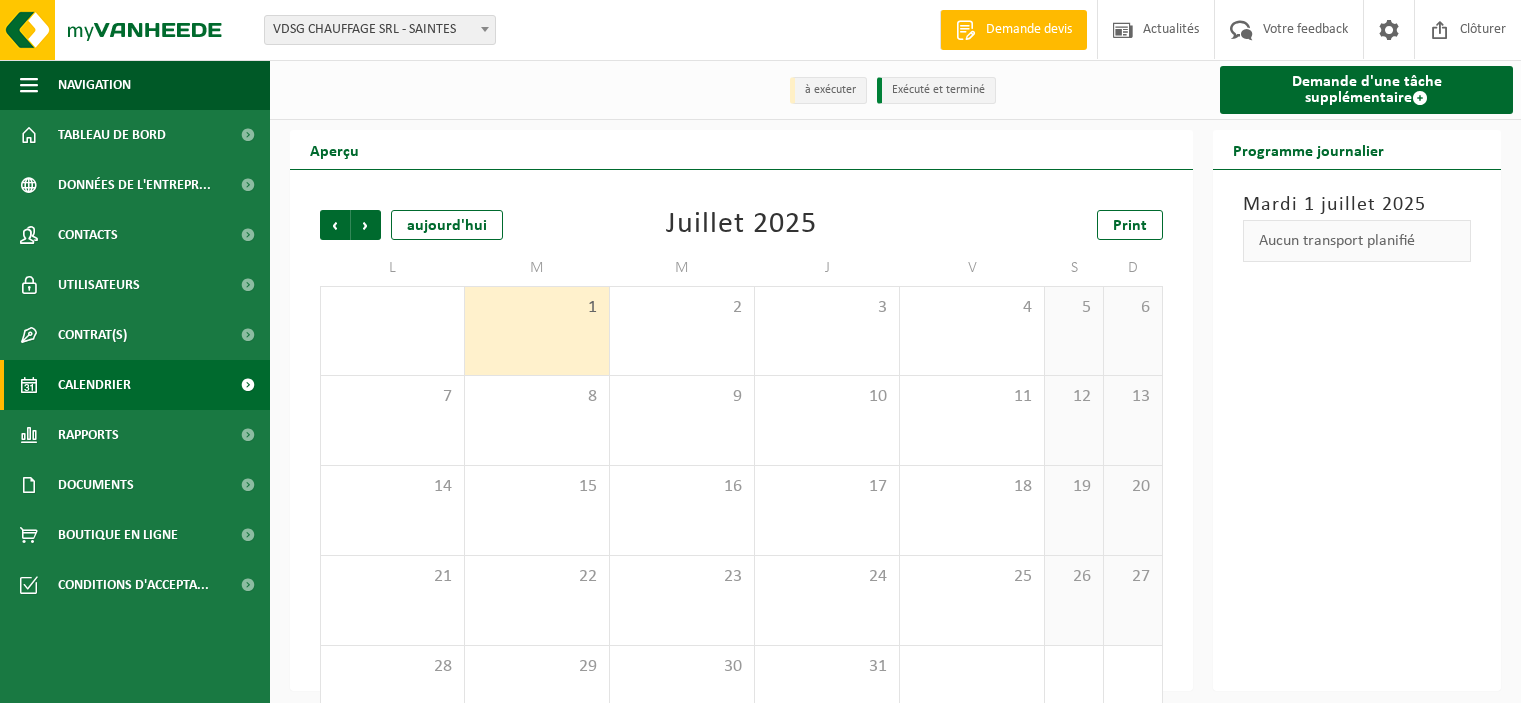 scroll, scrollTop: 0, scrollLeft: 0, axis: both 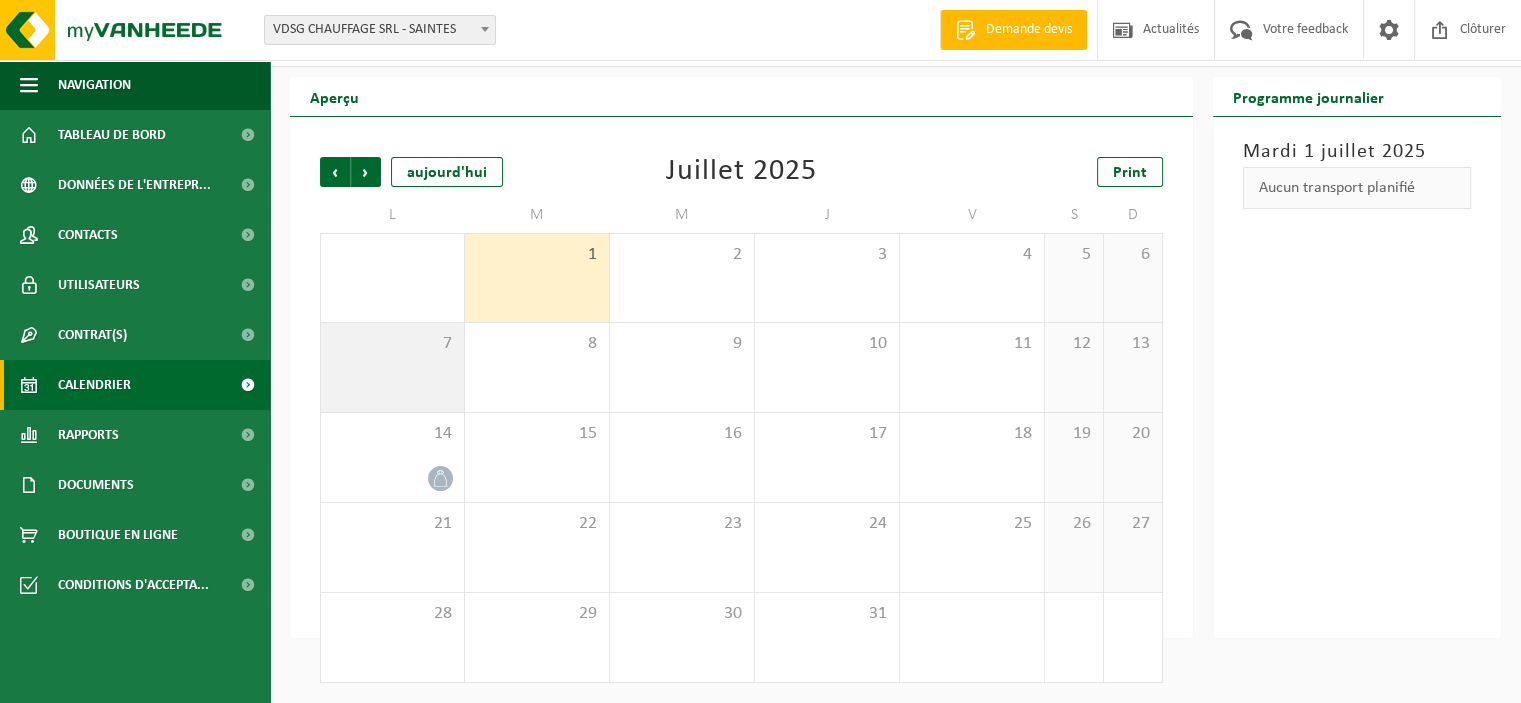 click on "7" at bounding box center (392, 367) 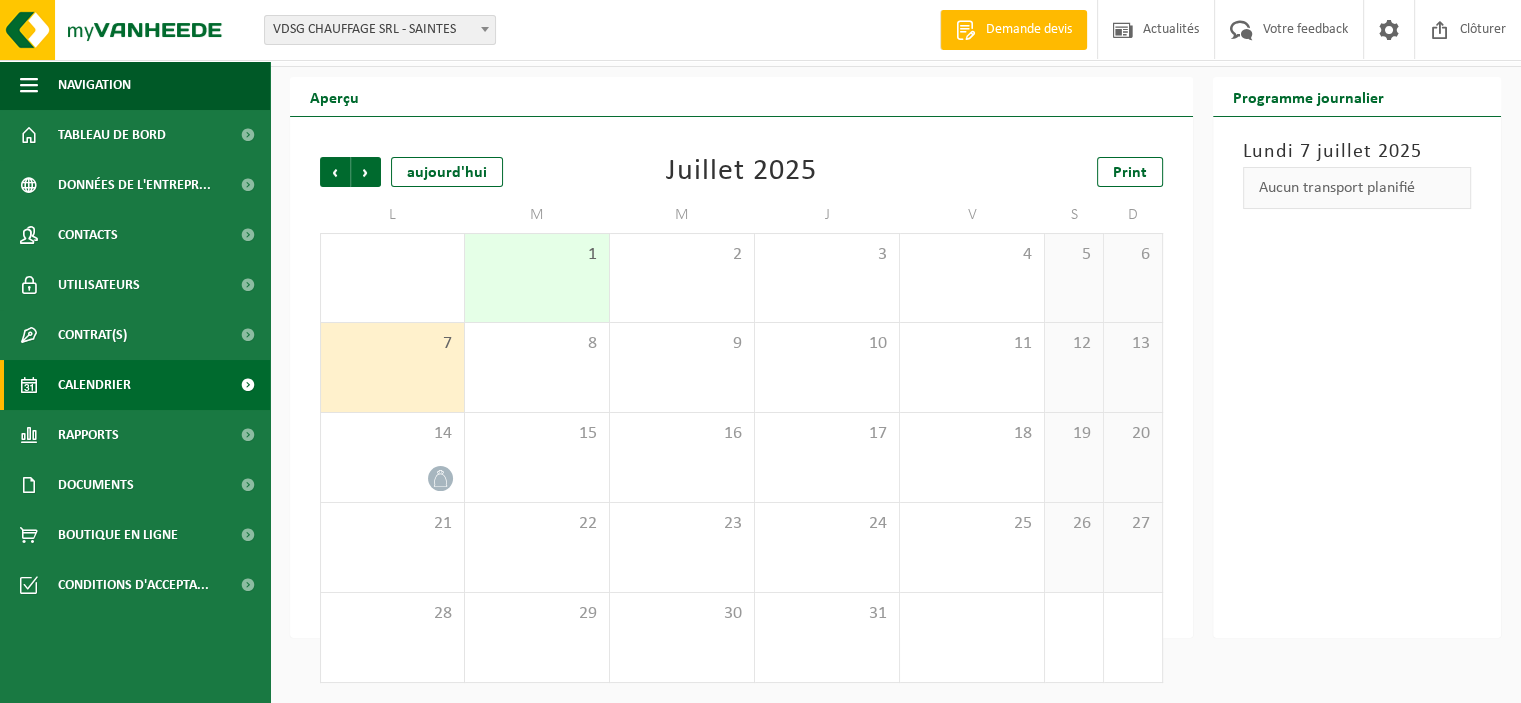 click on "Aucun transport planifié" at bounding box center [1357, 188] 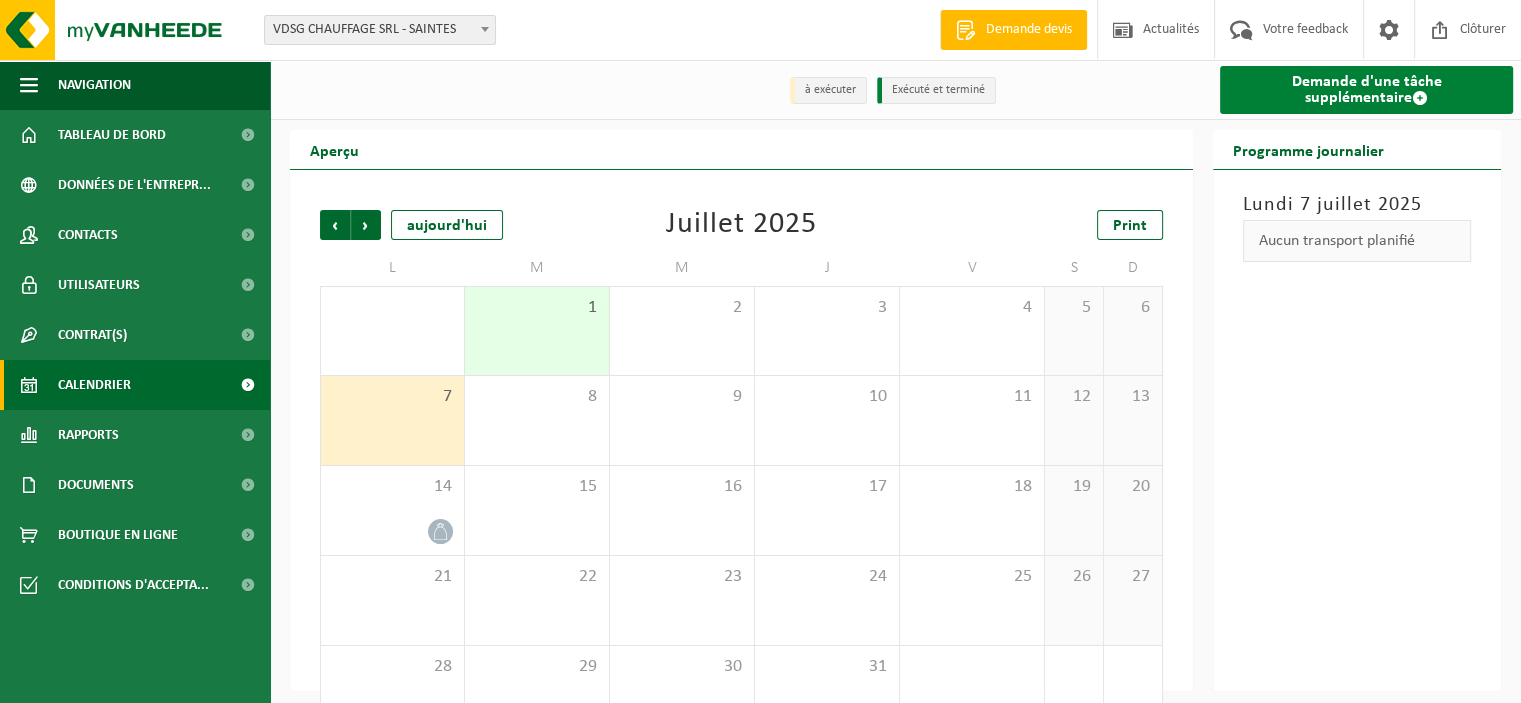click on "Demande d'une tâche supplémentaire" at bounding box center (1366, 90) 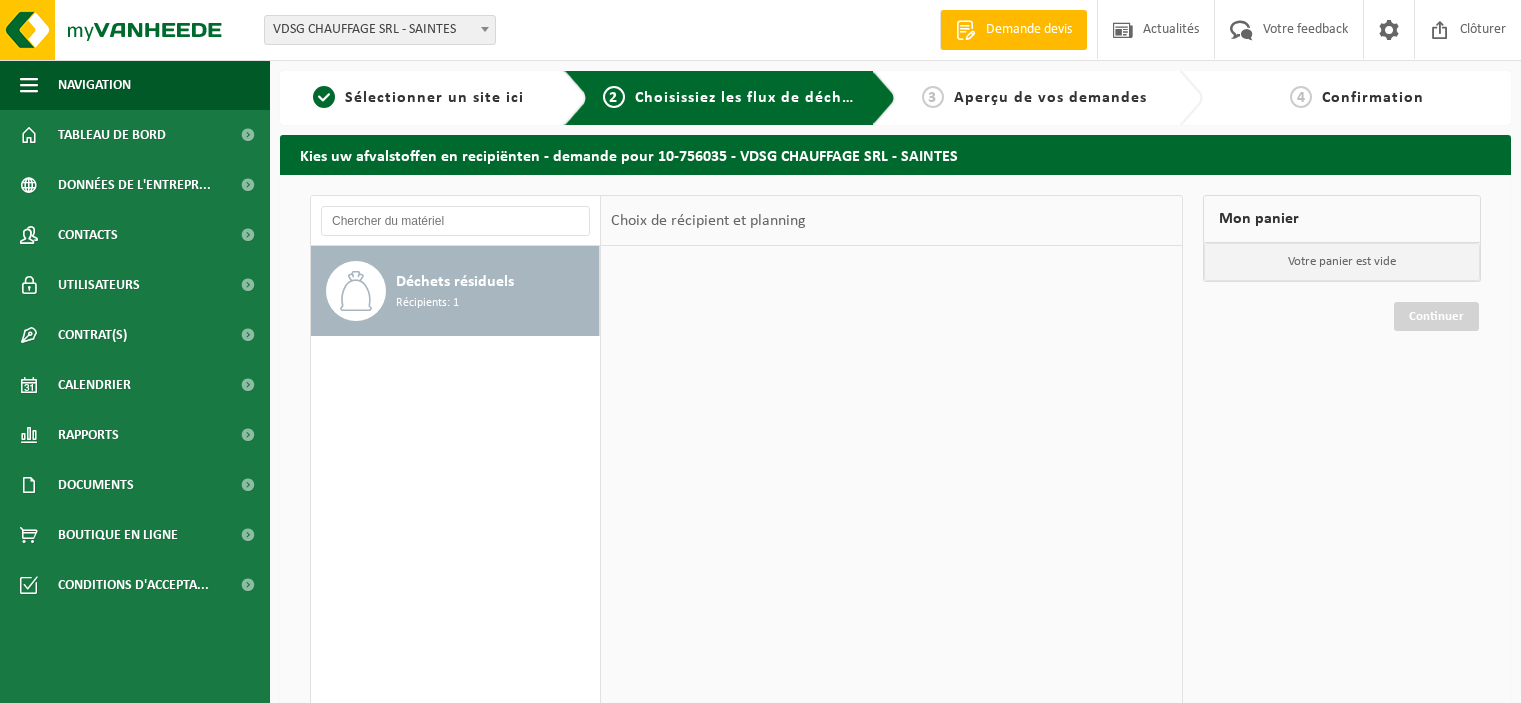 scroll, scrollTop: 0, scrollLeft: 0, axis: both 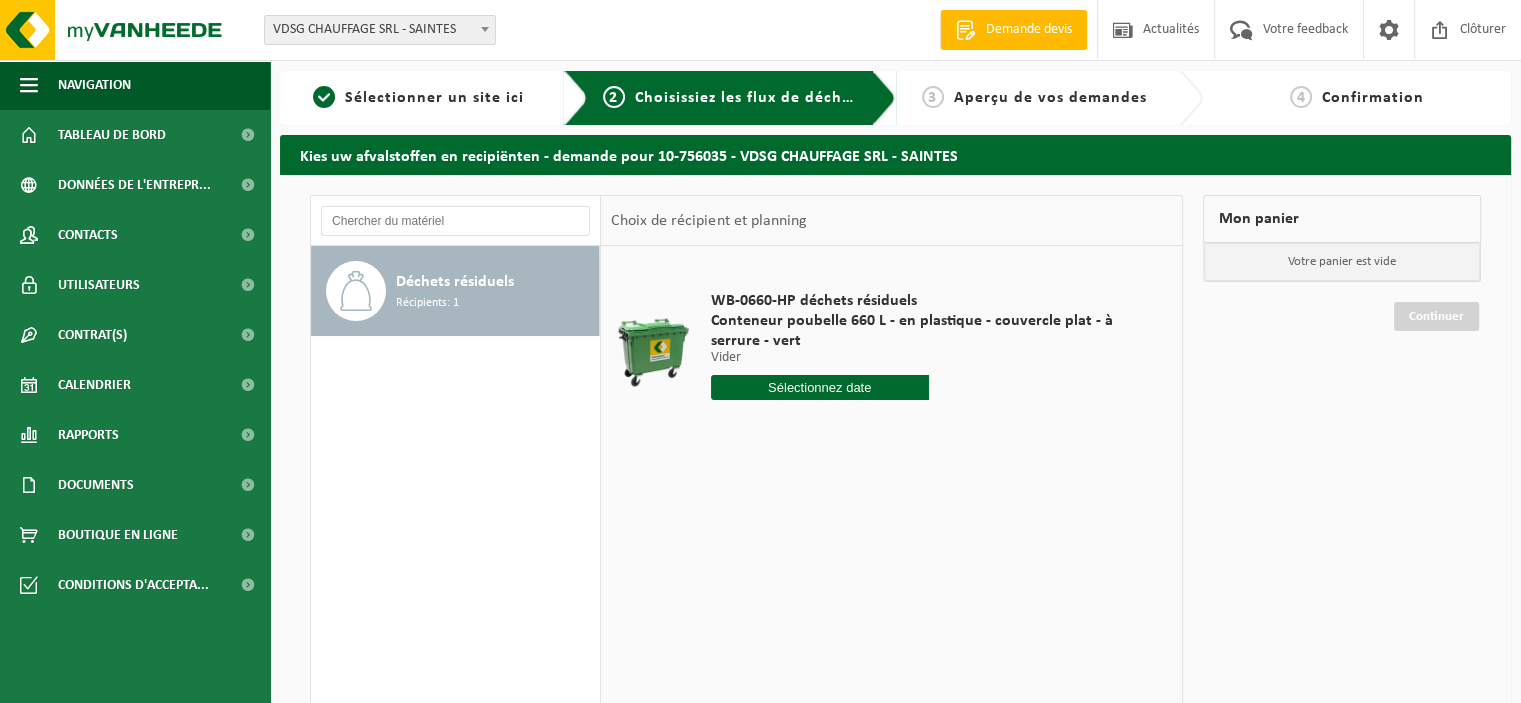click at bounding box center [820, 387] 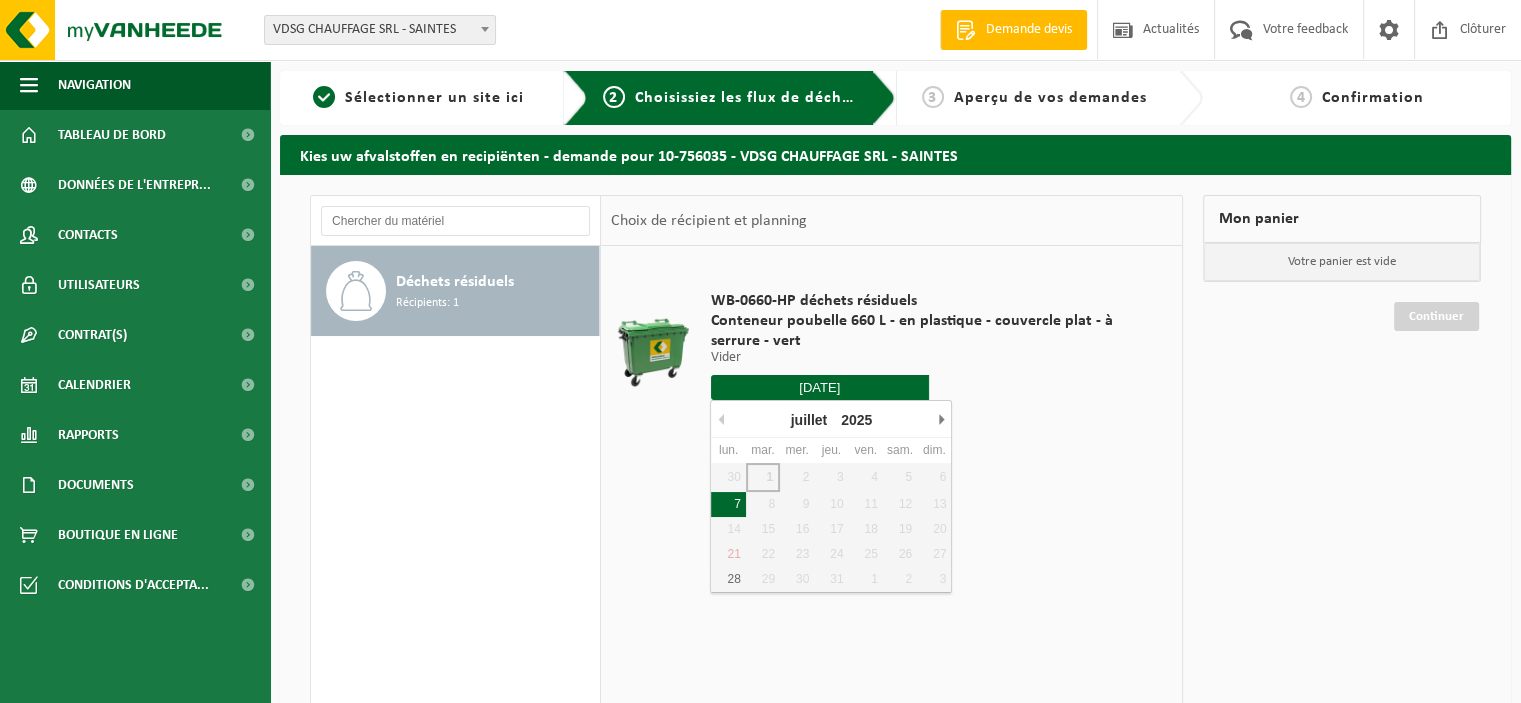 type on "à partir de [DATE]" 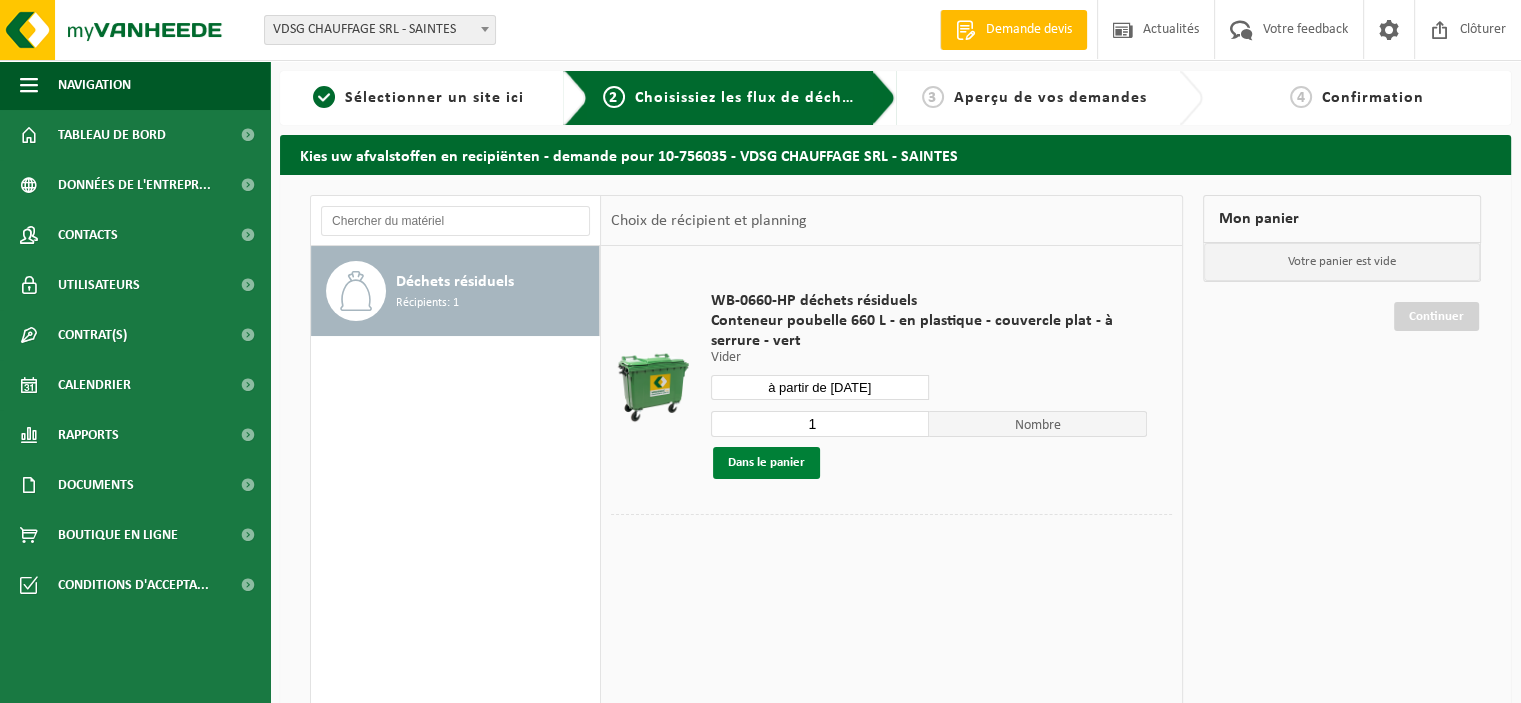 click on "Dans le panier" at bounding box center [766, 463] 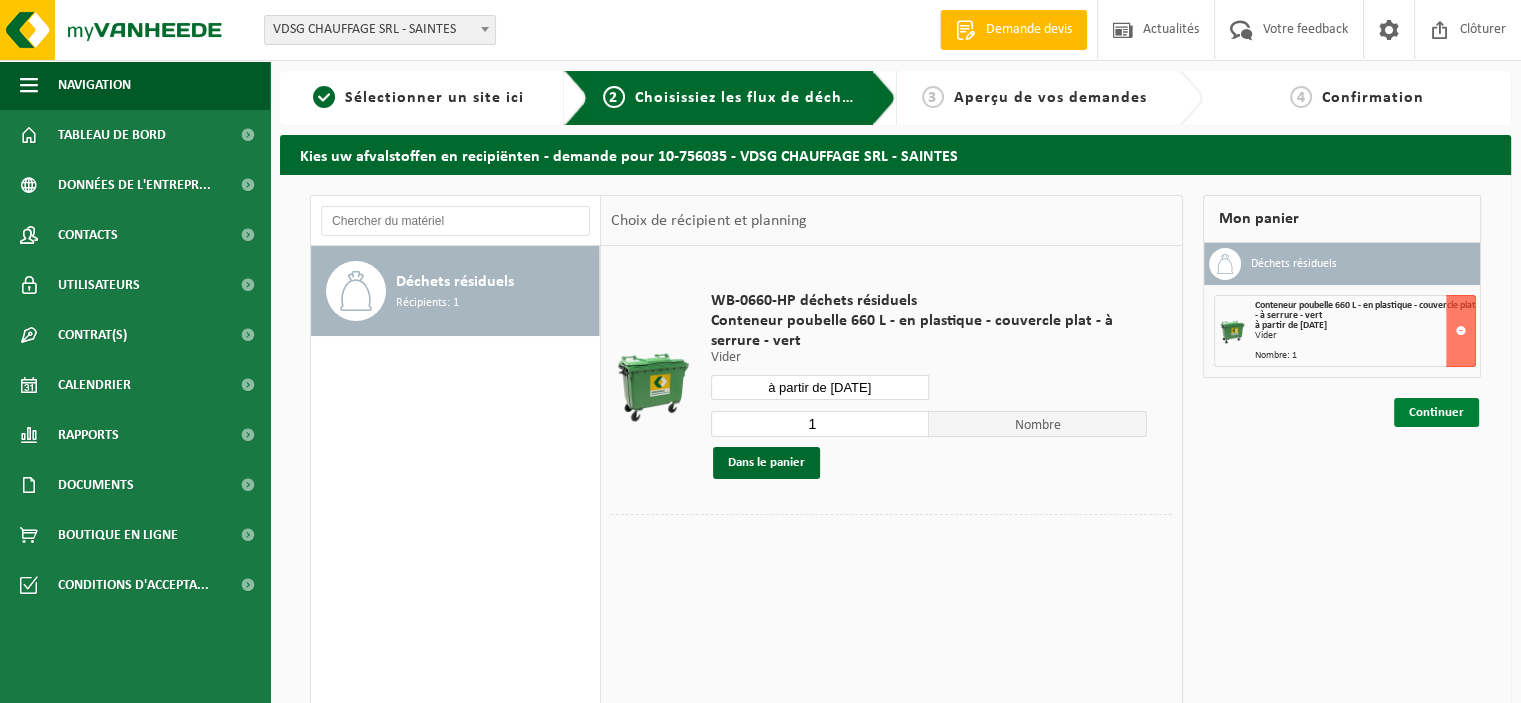 click on "Continuer" at bounding box center (1436, 412) 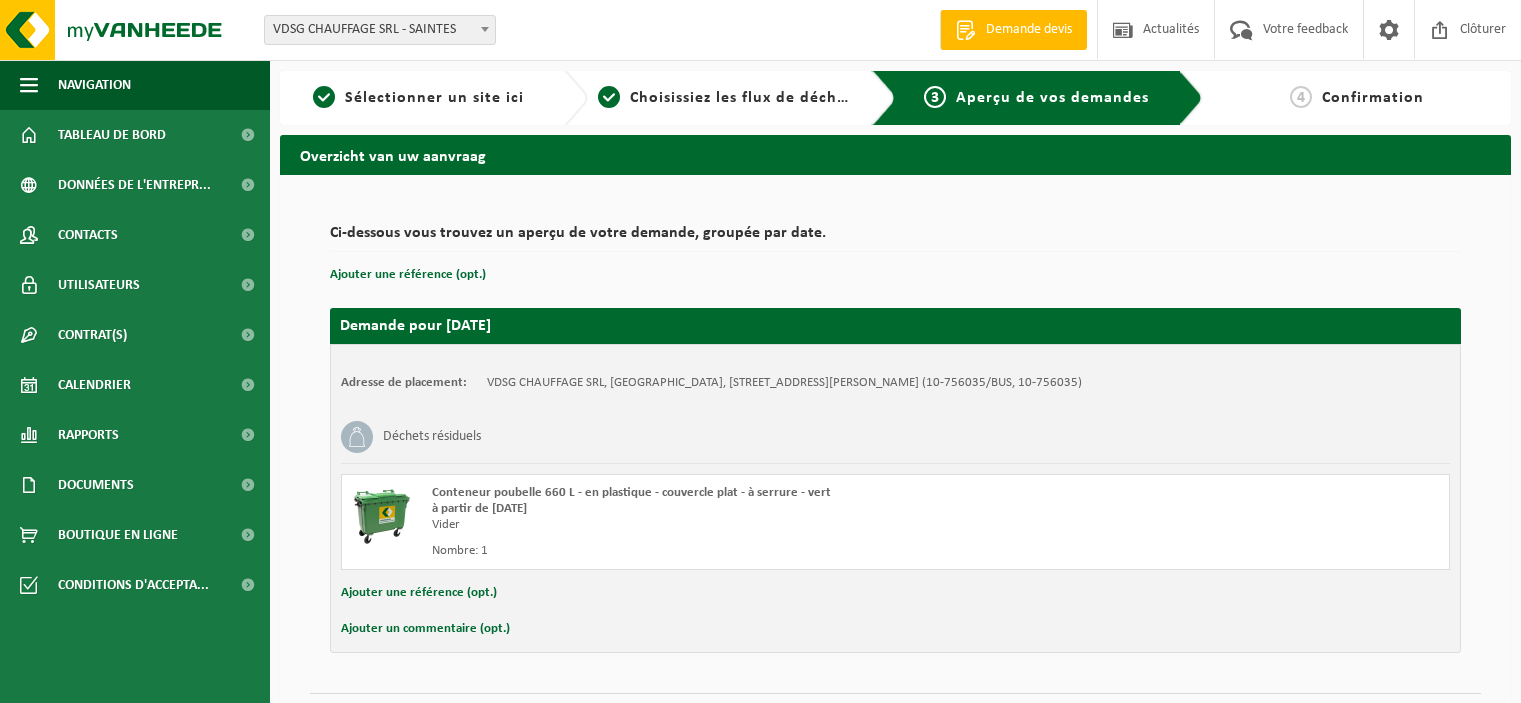 scroll, scrollTop: 0, scrollLeft: 0, axis: both 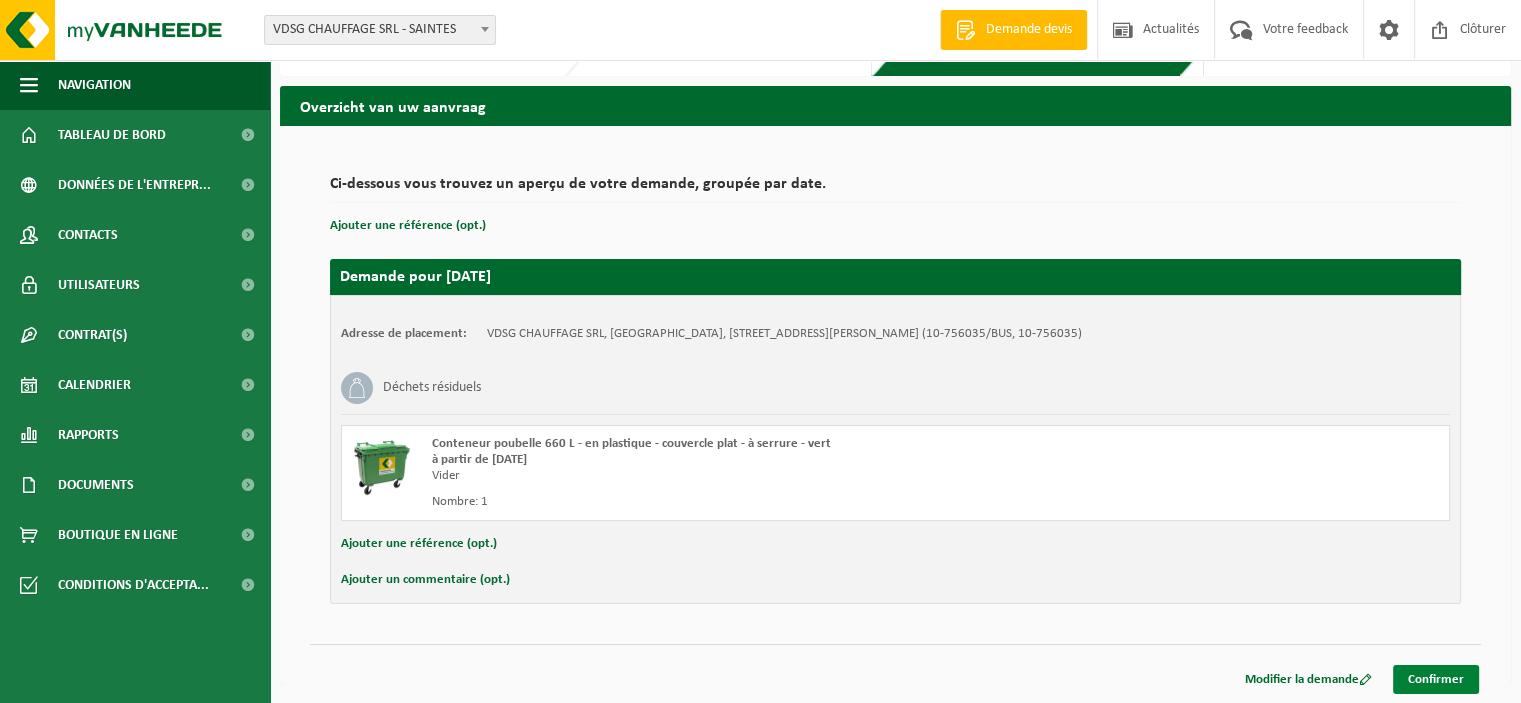 click on "Confirmer" at bounding box center [1436, 679] 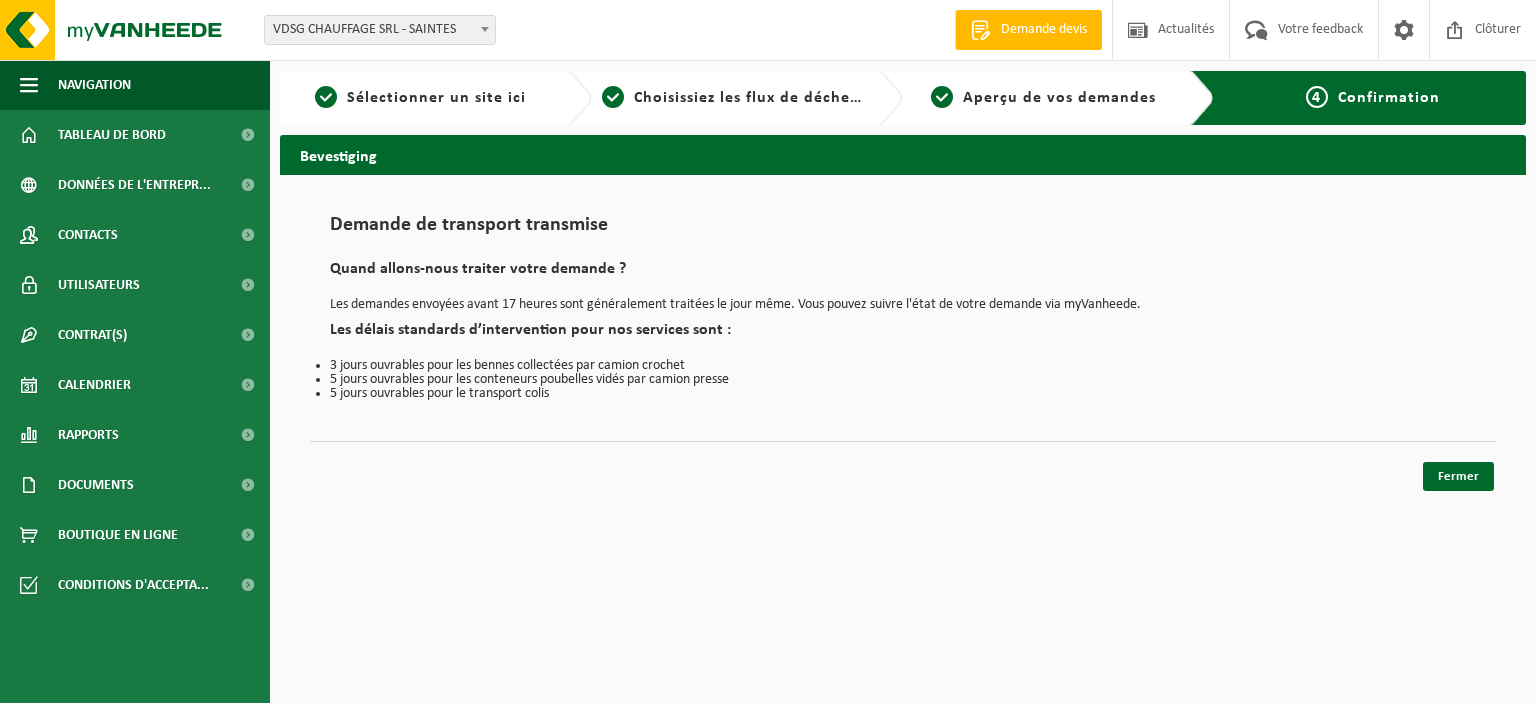 scroll, scrollTop: 0, scrollLeft: 0, axis: both 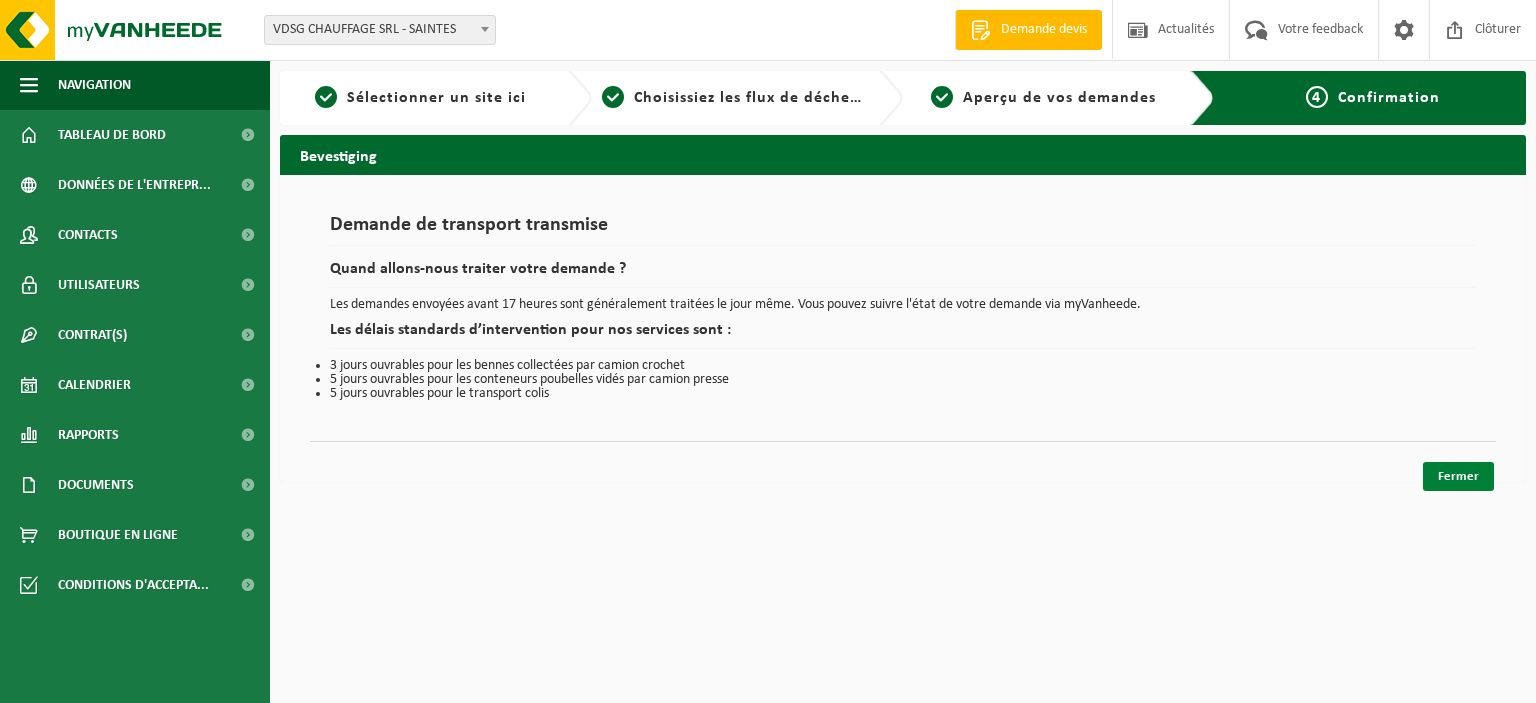 click on "Fermer" at bounding box center [1458, 476] 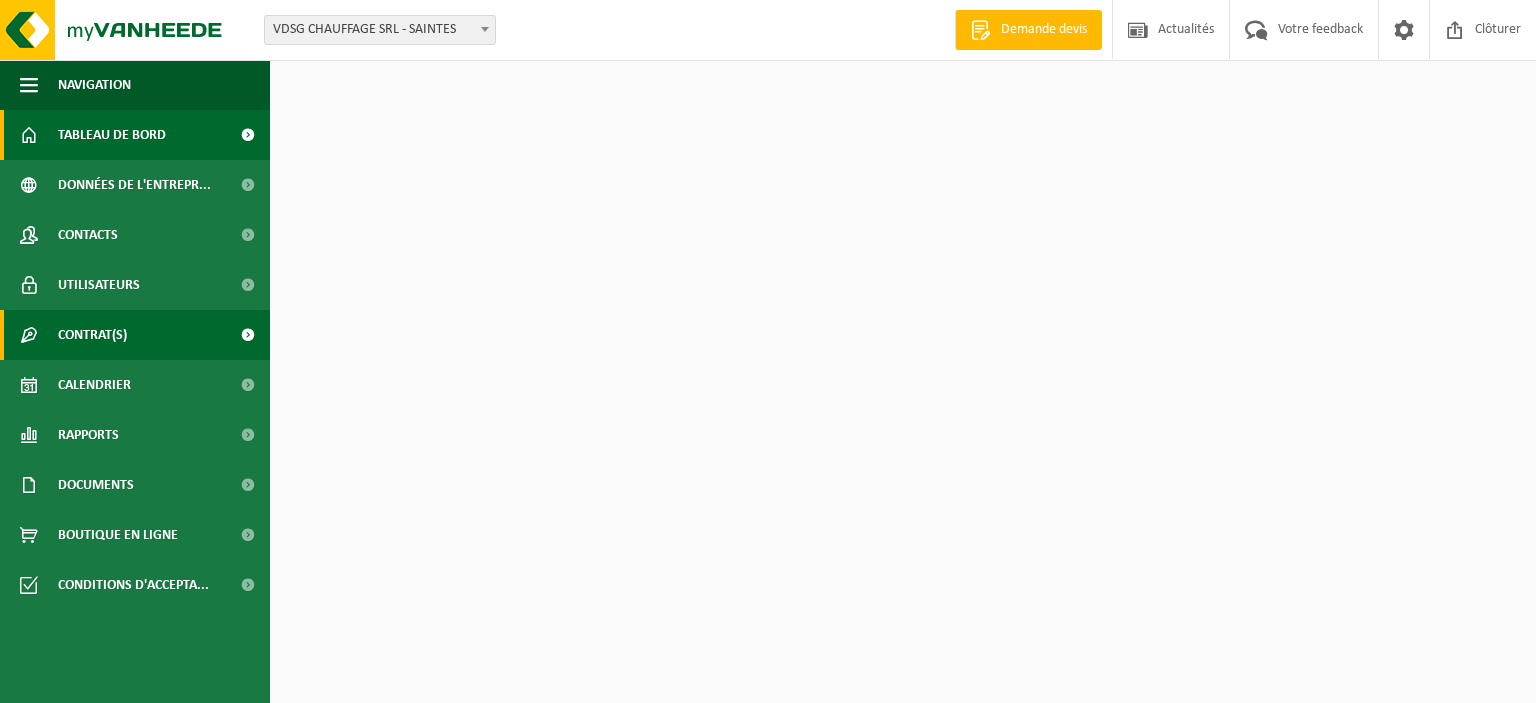 scroll, scrollTop: 0, scrollLeft: 0, axis: both 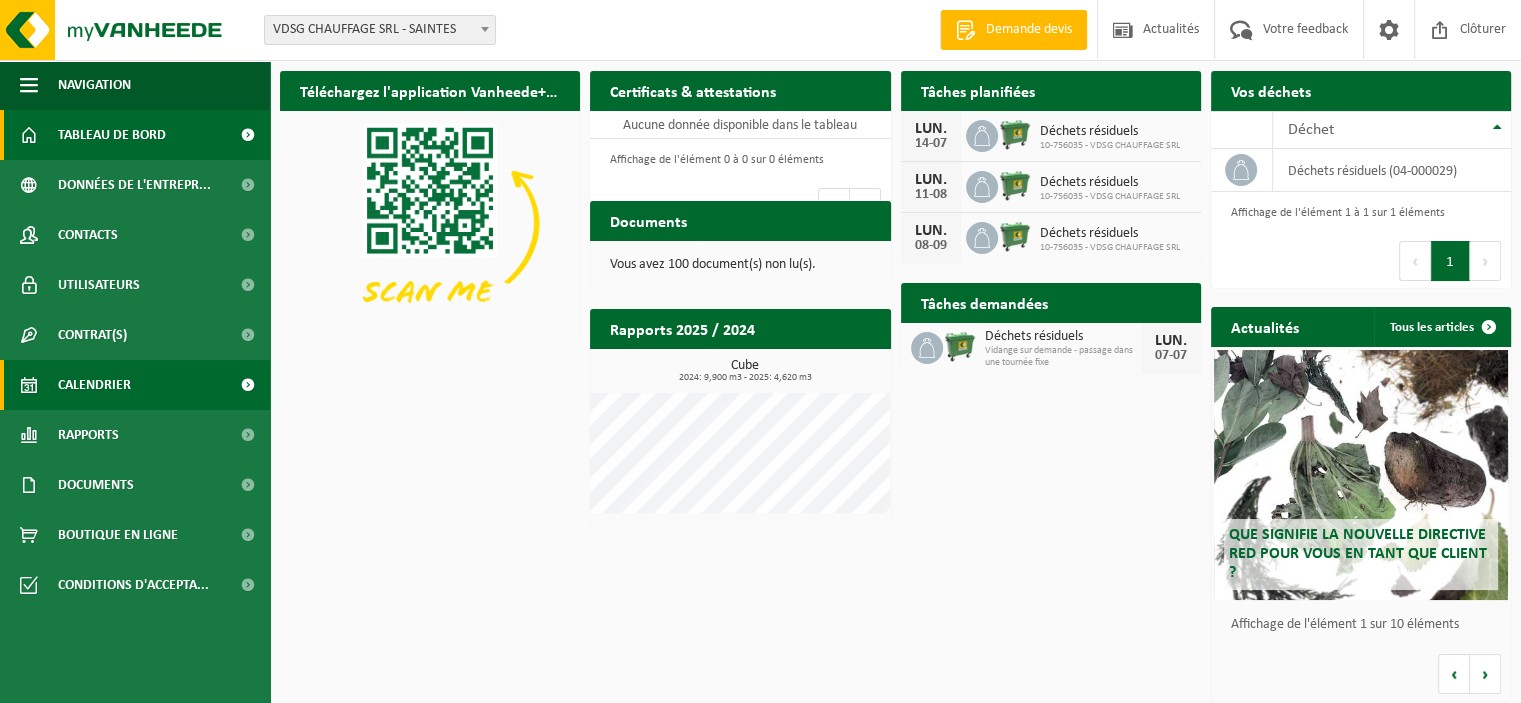 click on "Calendrier" at bounding box center (94, 385) 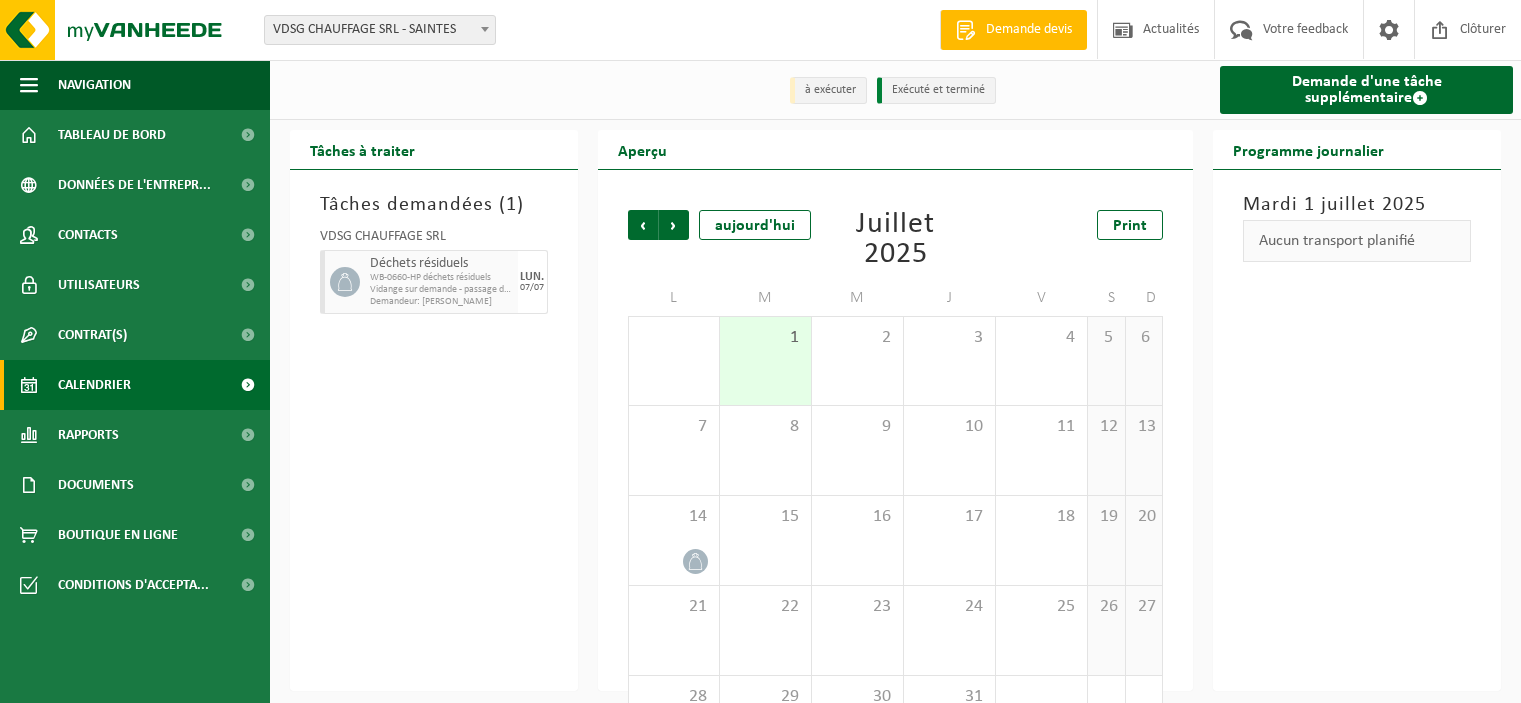 scroll, scrollTop: 0, scrollLeft: 0, axis: both 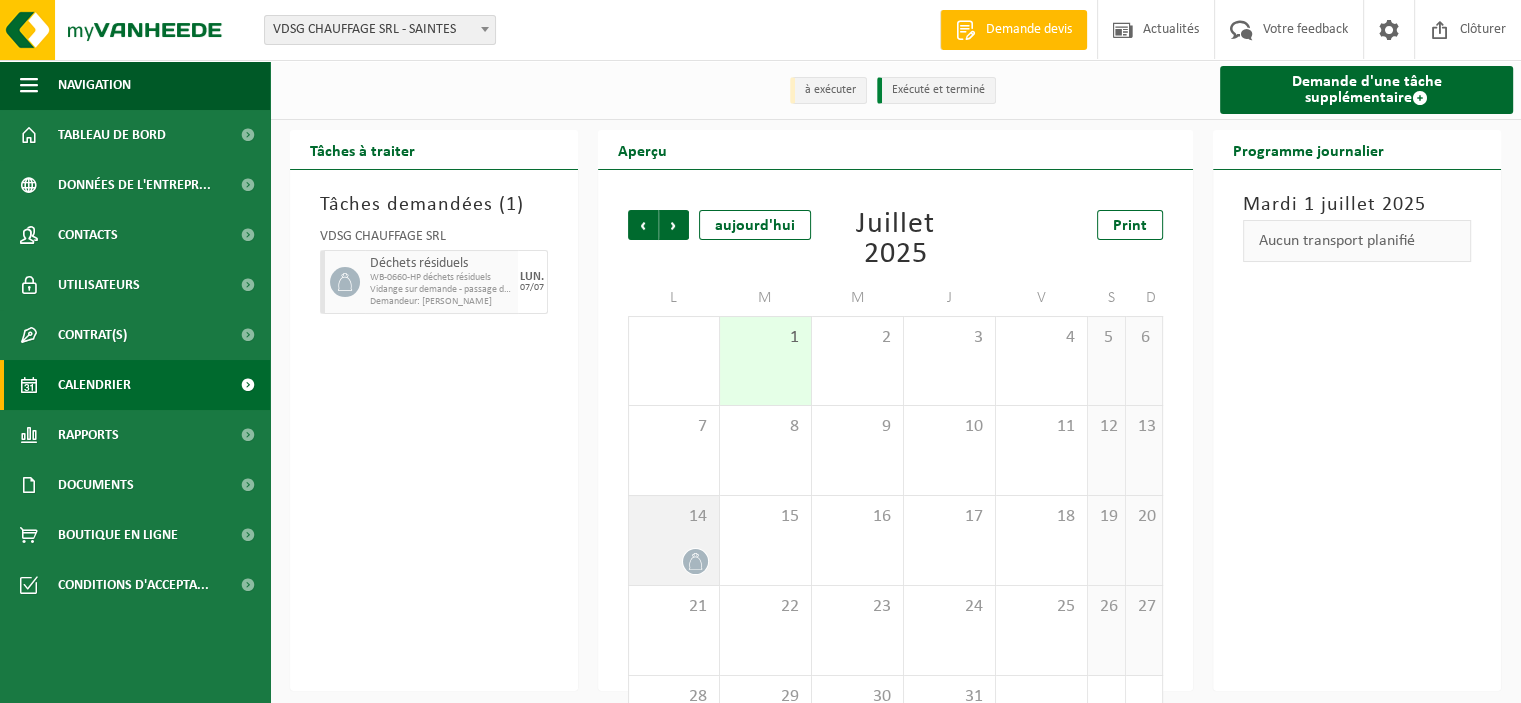 click 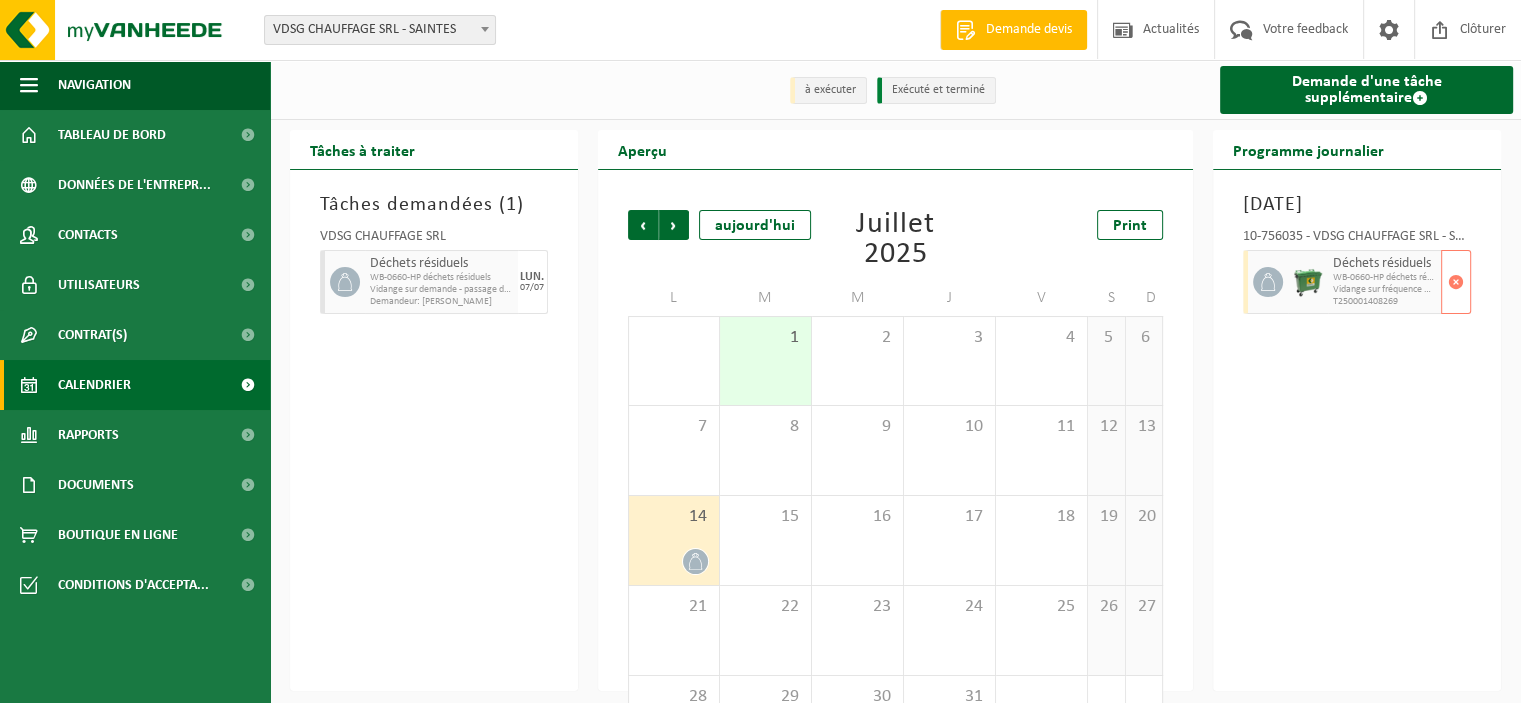 click at bounding box center [1308, 282] 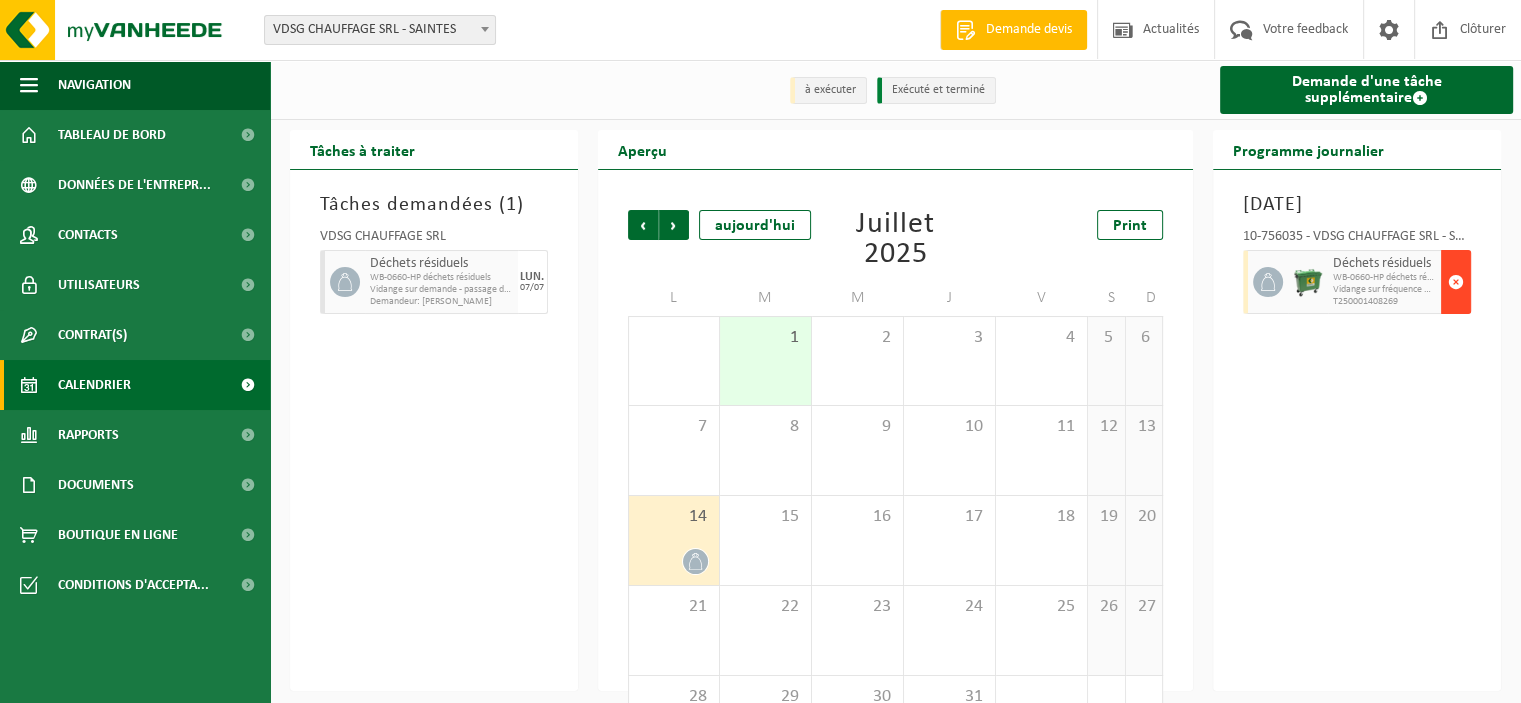 click at bounding box center (1456, 282) 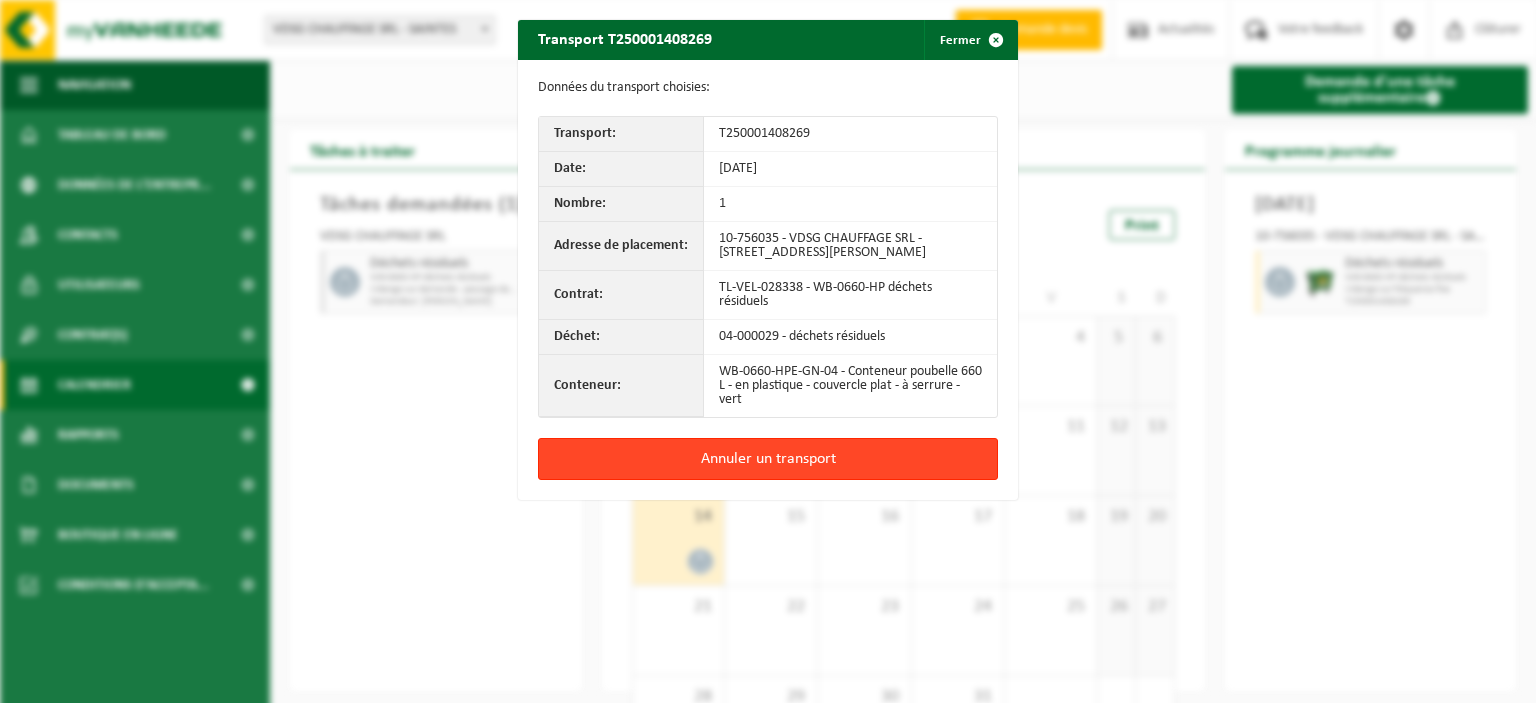 click on "Annuler un transport" at bounding box center [768, 459] 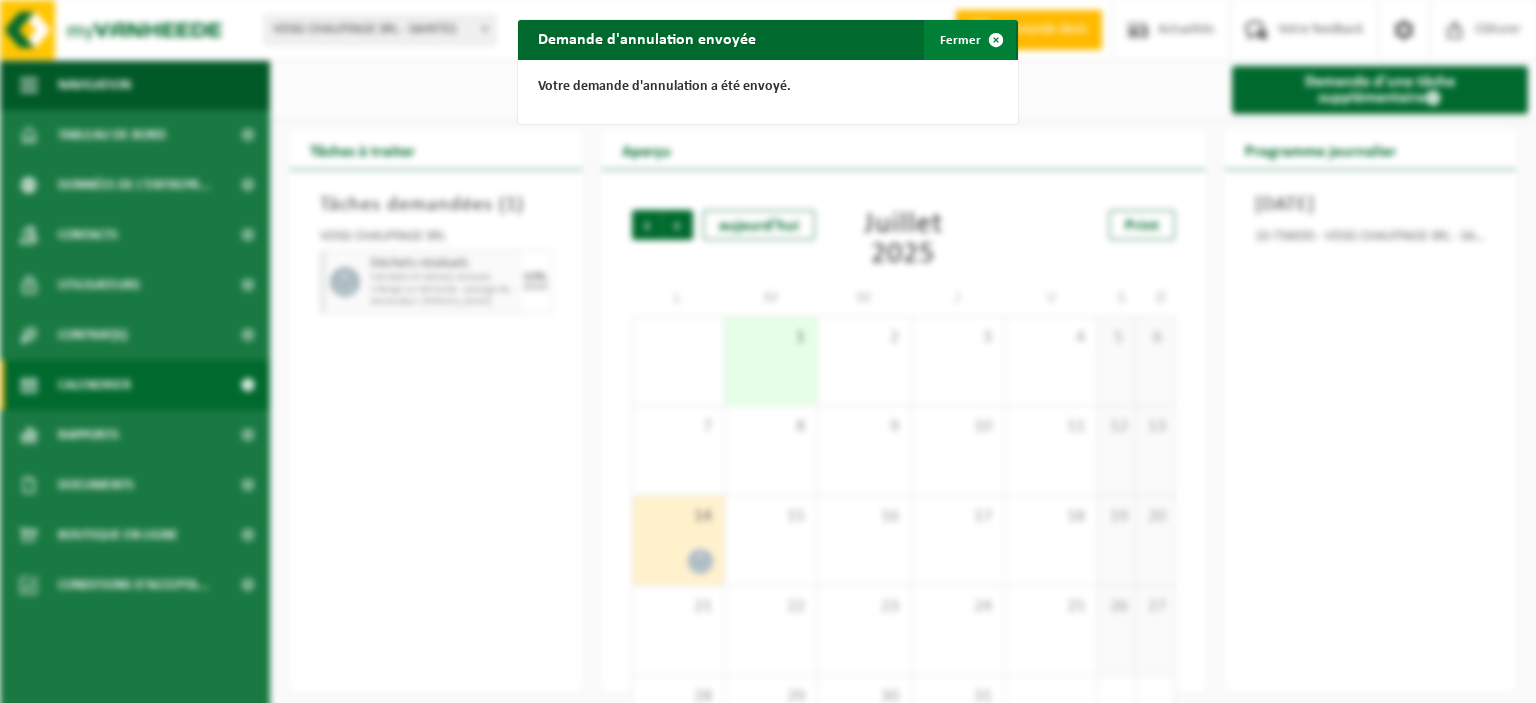 click at bounding box center (996, 40) 